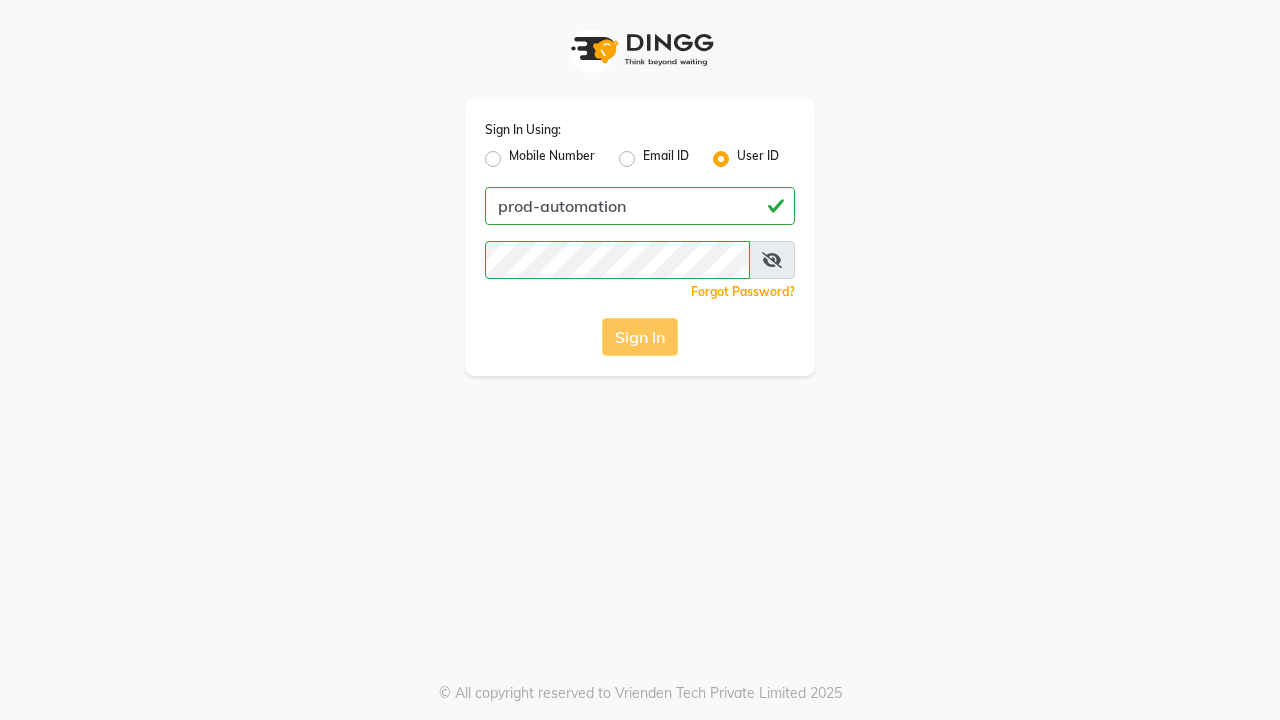 scroll, scrollTop: 0, scrollLeft: 0, axis: both 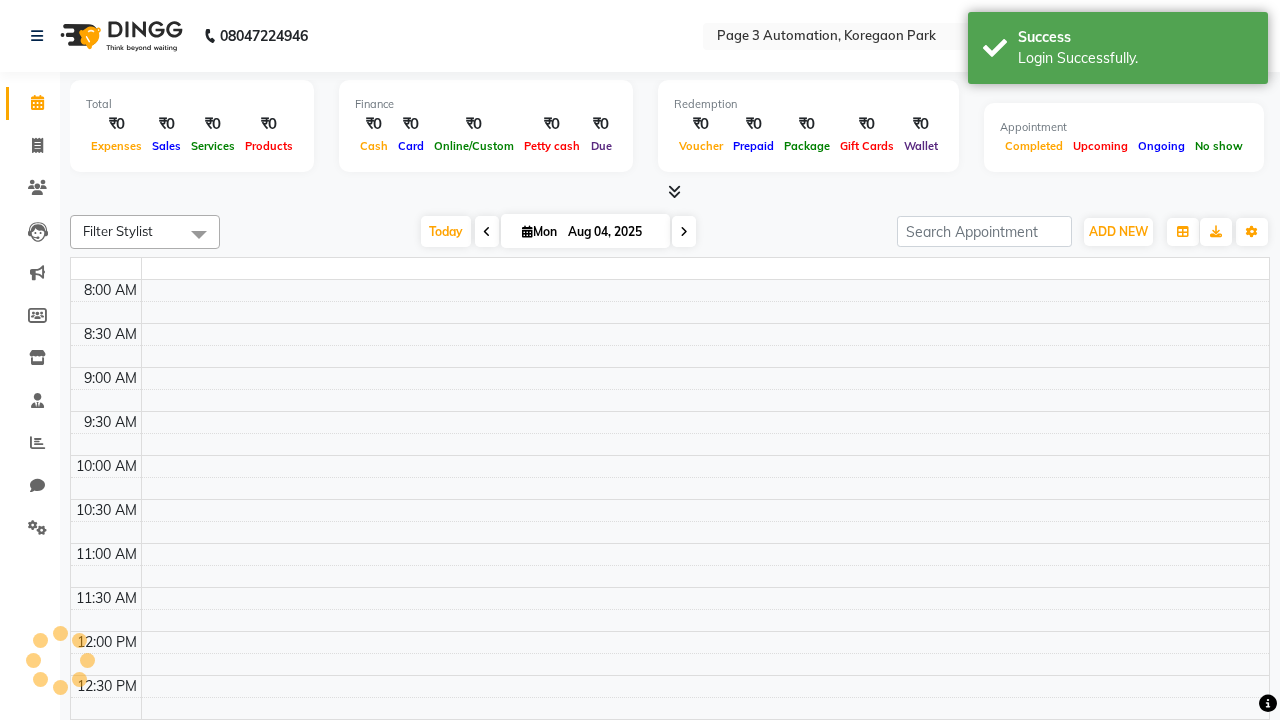 select on "en" 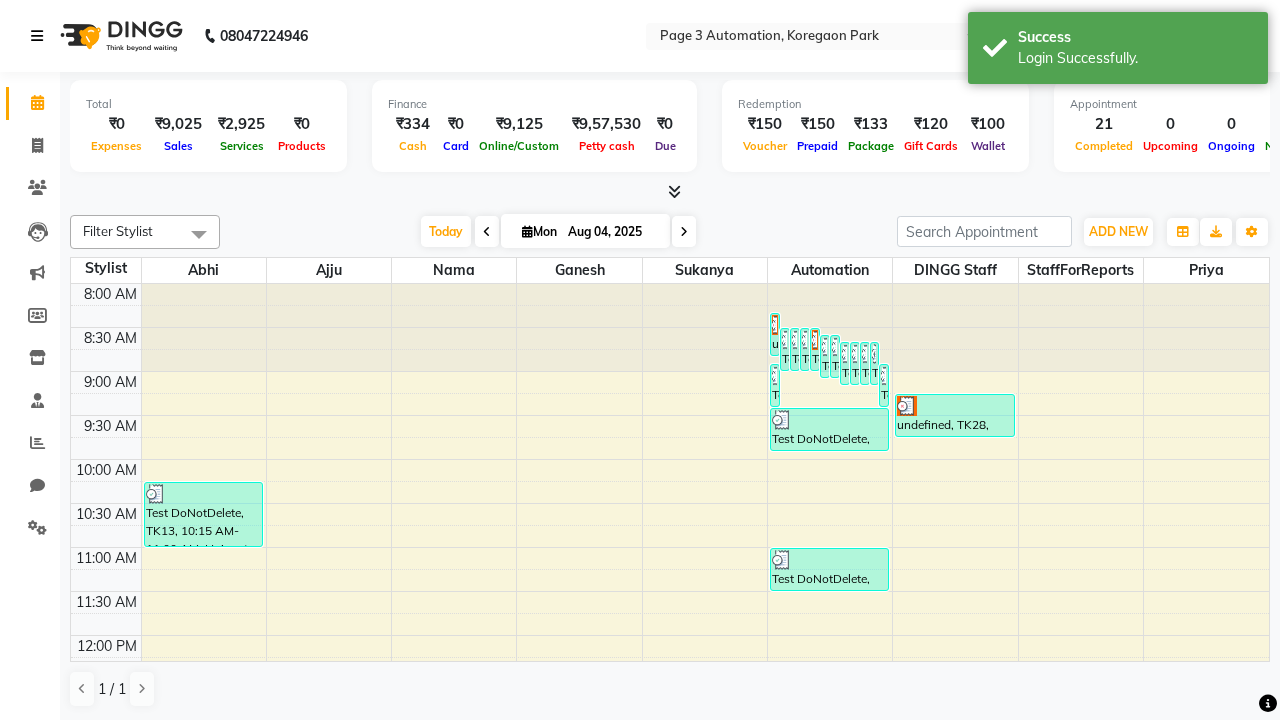 click at bounding box center (37, 36) 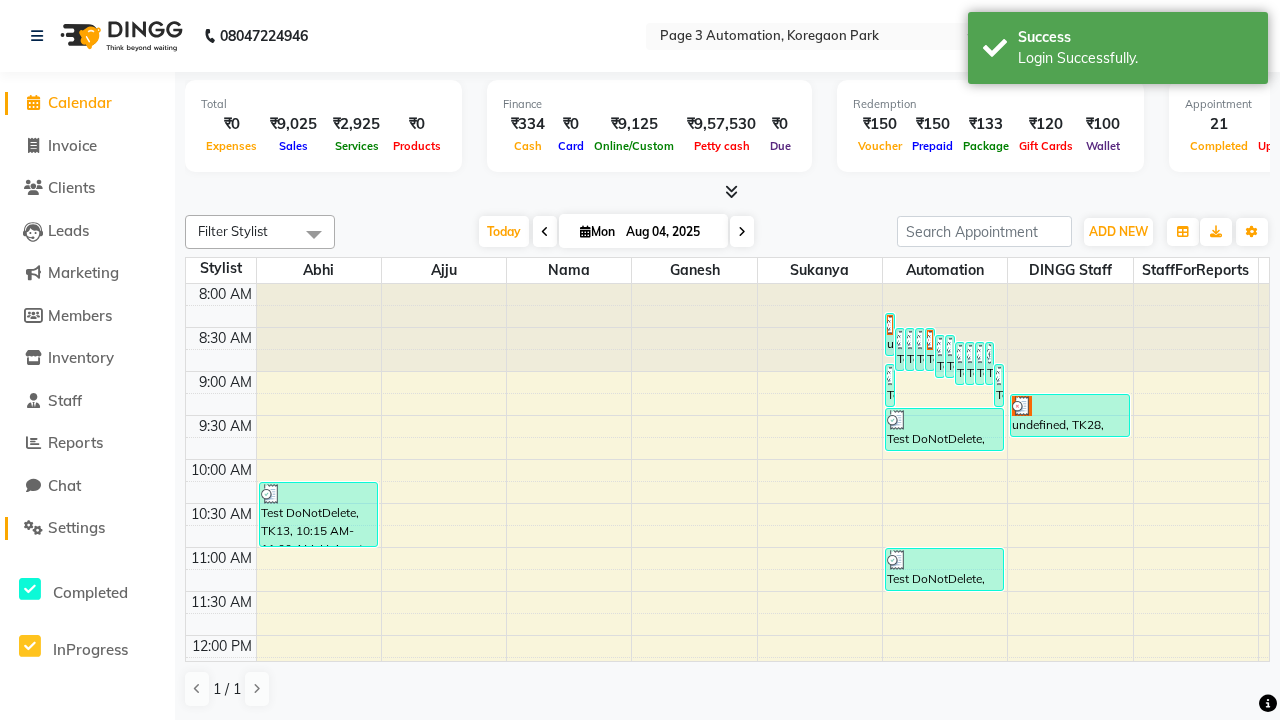 click on "Settings" 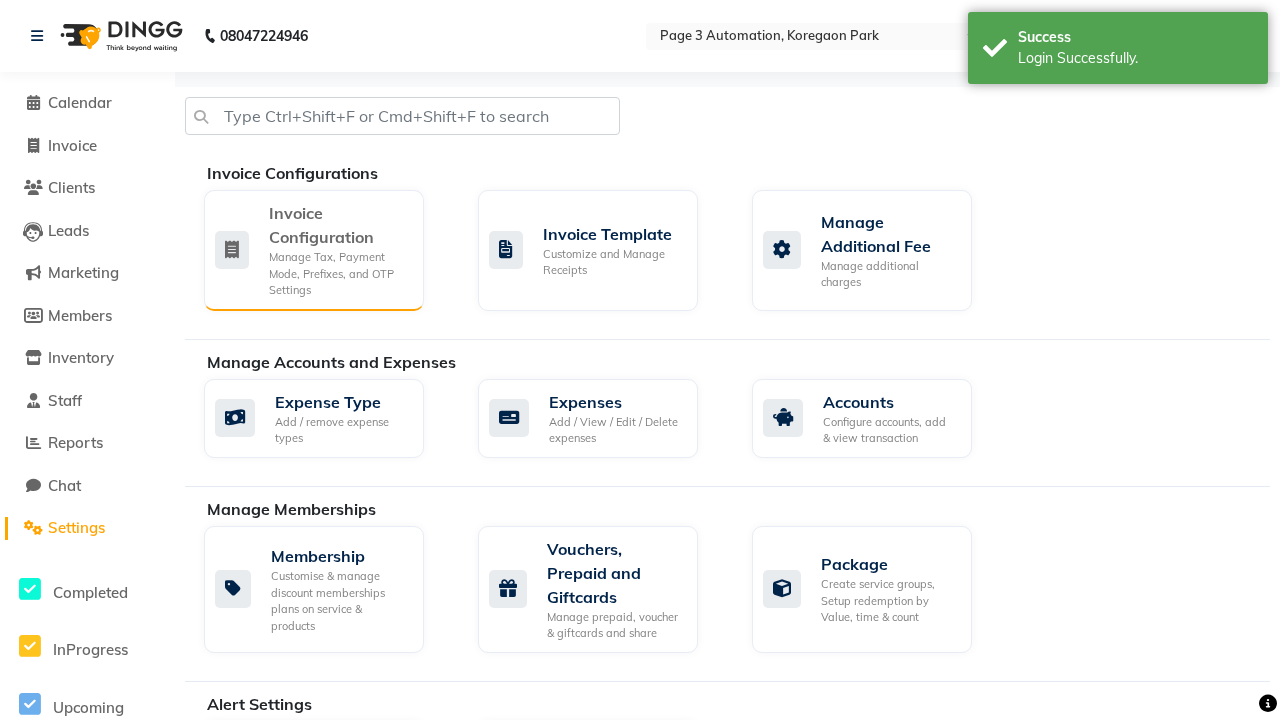 click on "Manage Tax, Payment Mode, Prefixes, and OTP Settings" 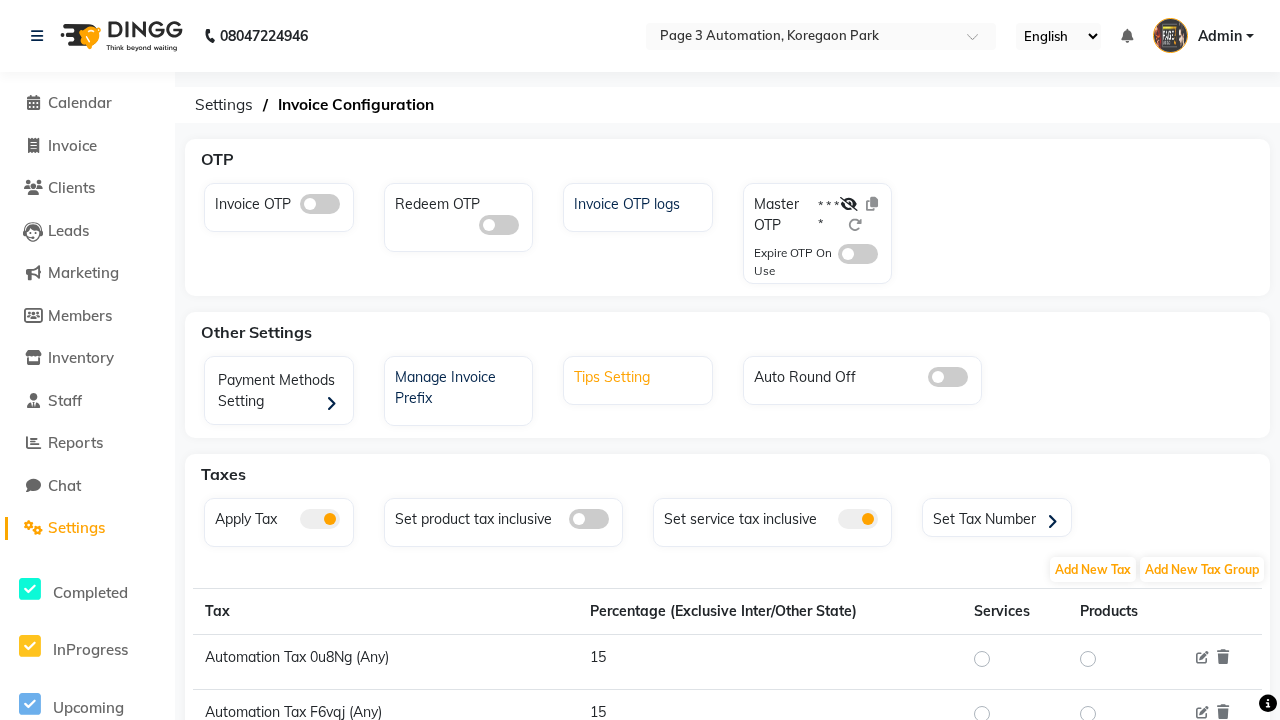 click on "Tips Setting" 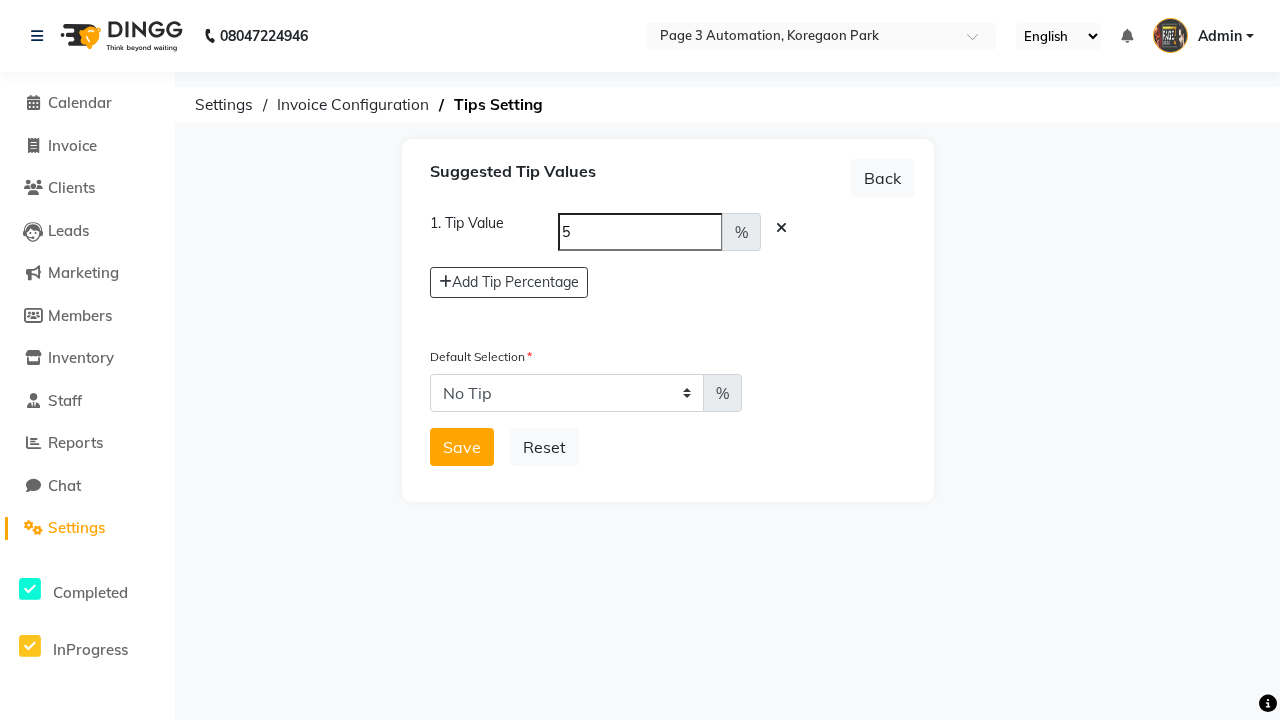 select on "5" 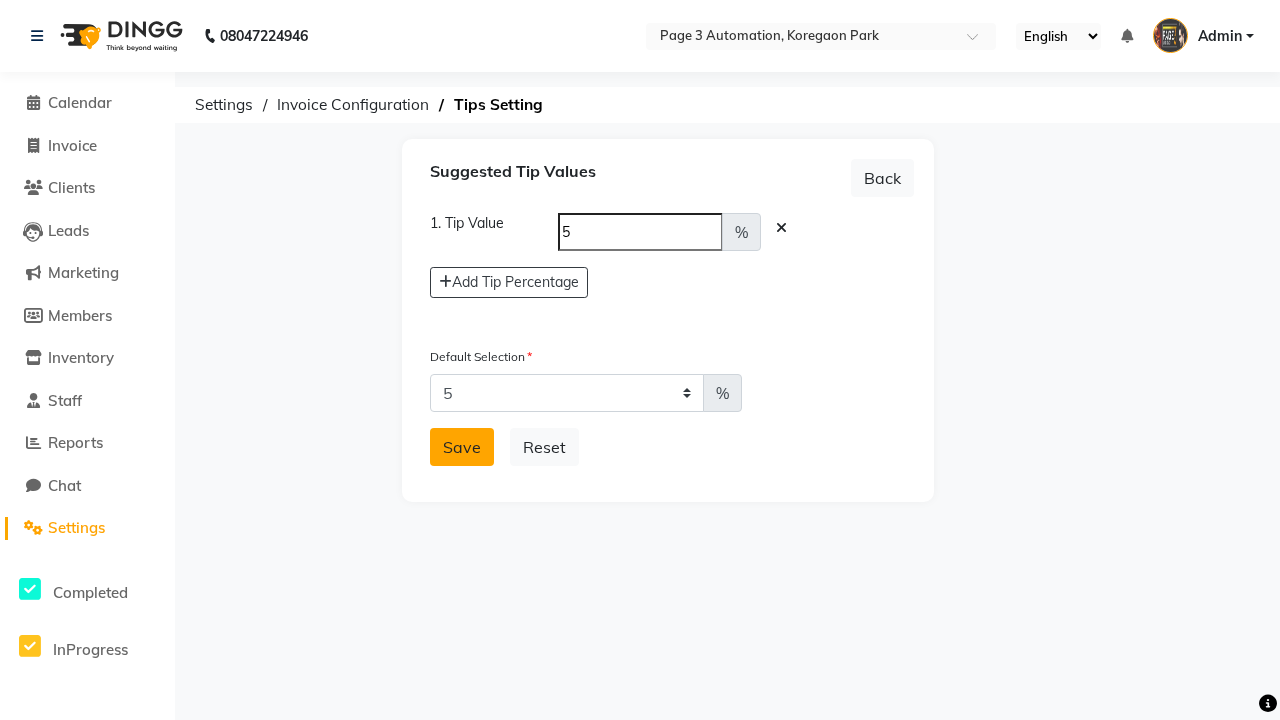 click on "Save" at bounding box center (462, 447) 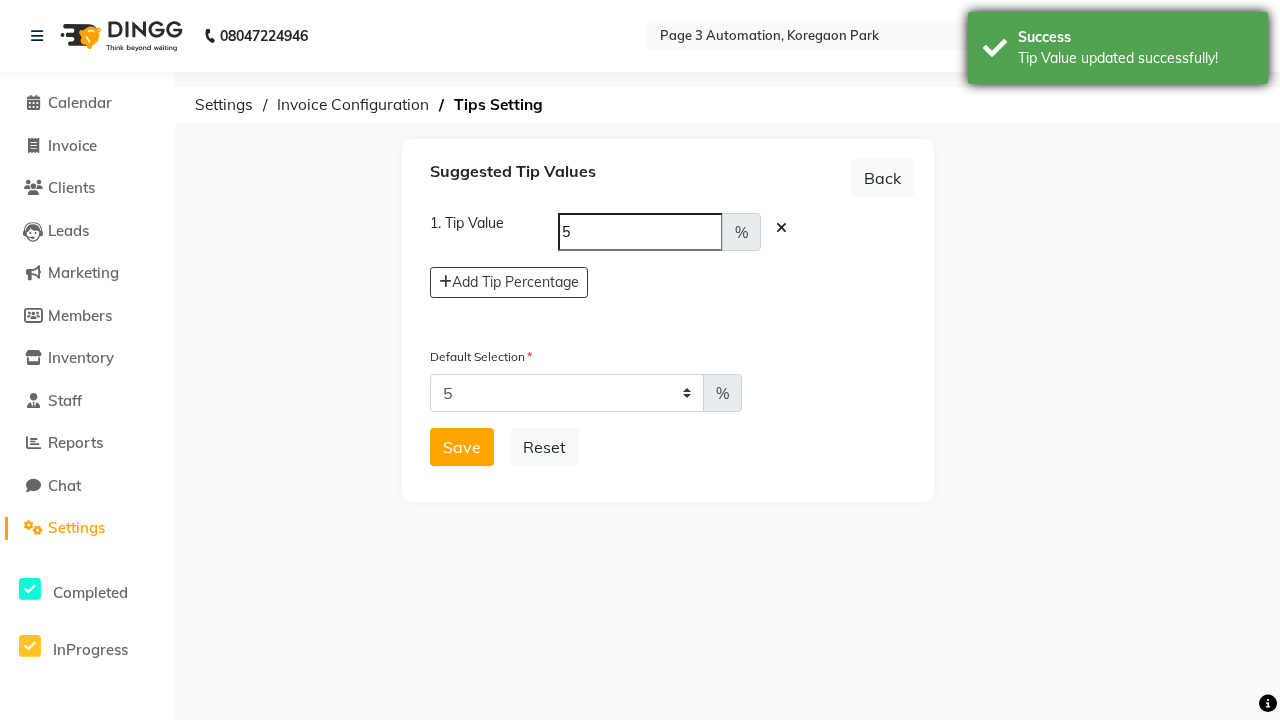 click on "Tip Value updated successfully!" at bounding box center (1135, 58) 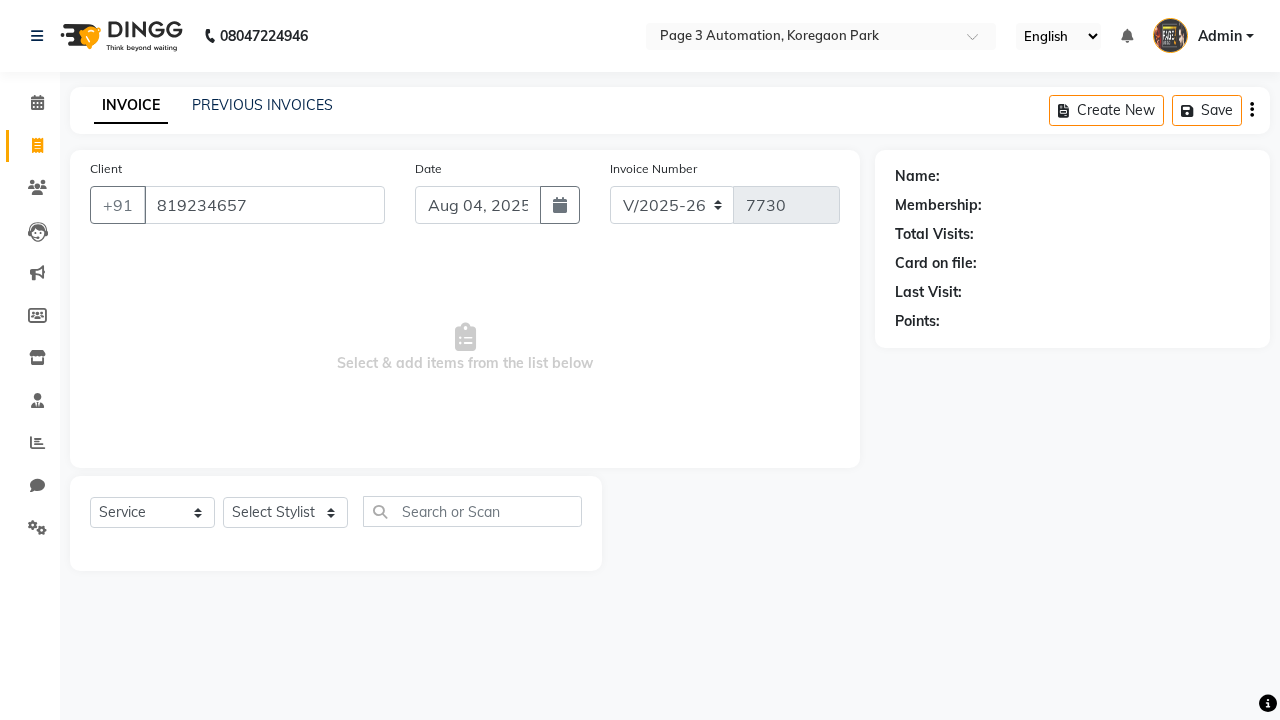 select on "2774" 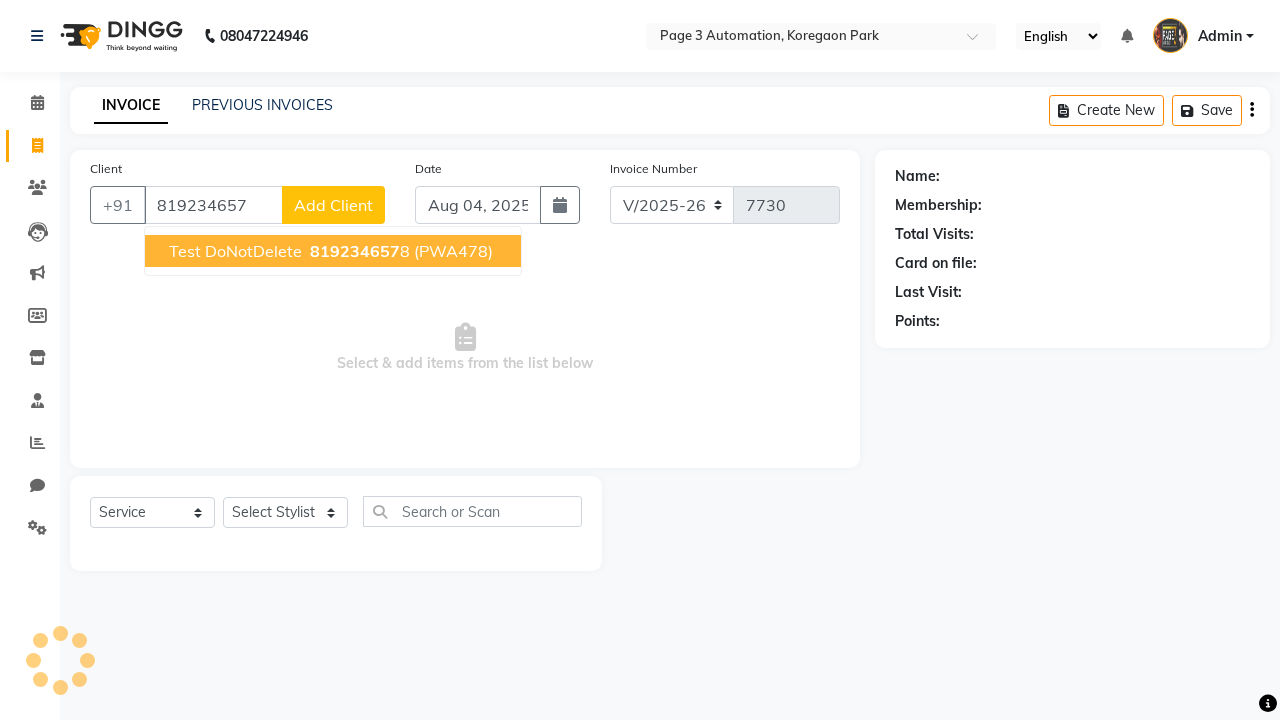click on "819234657" at bounding box center (355, 251) 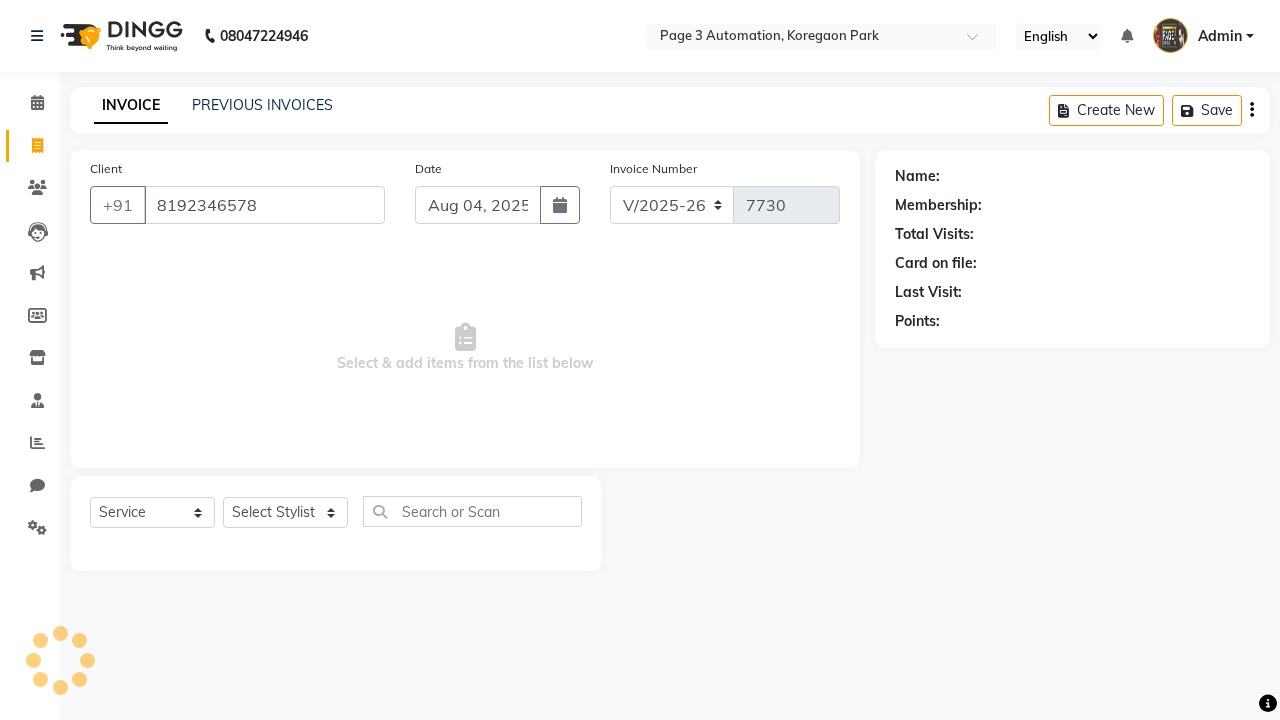 type on "8192346578" 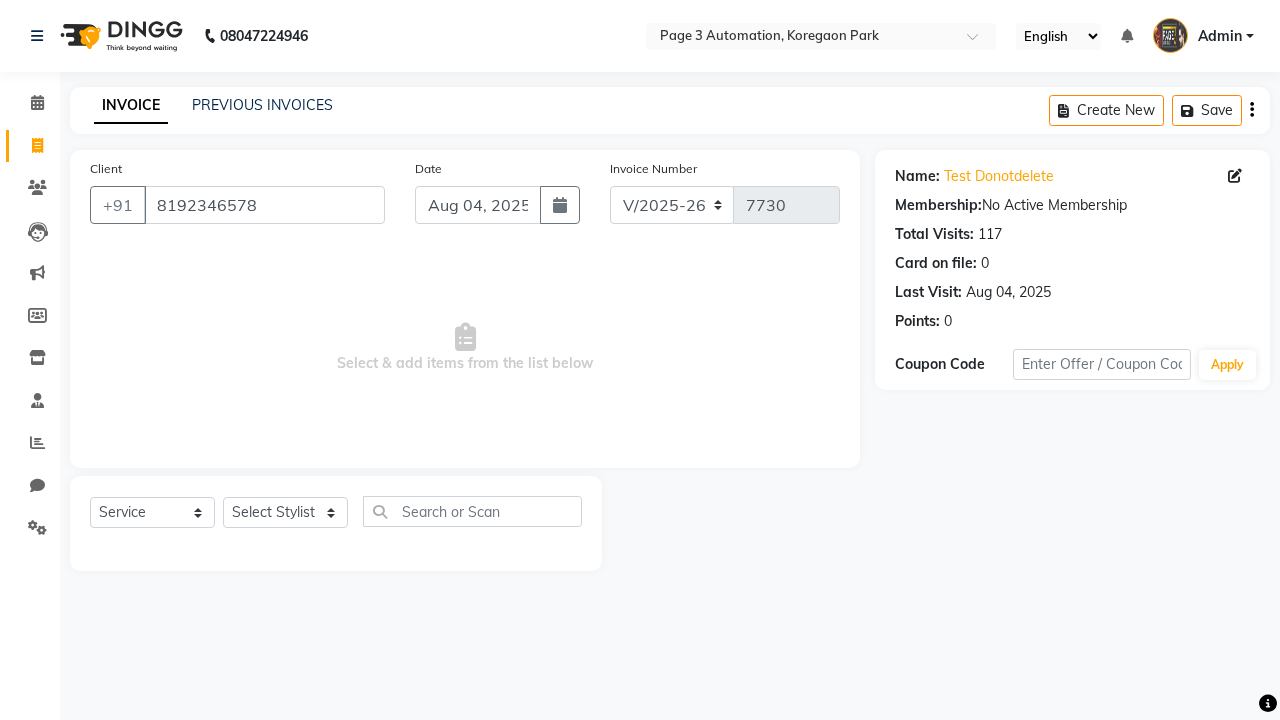 select on "71572" 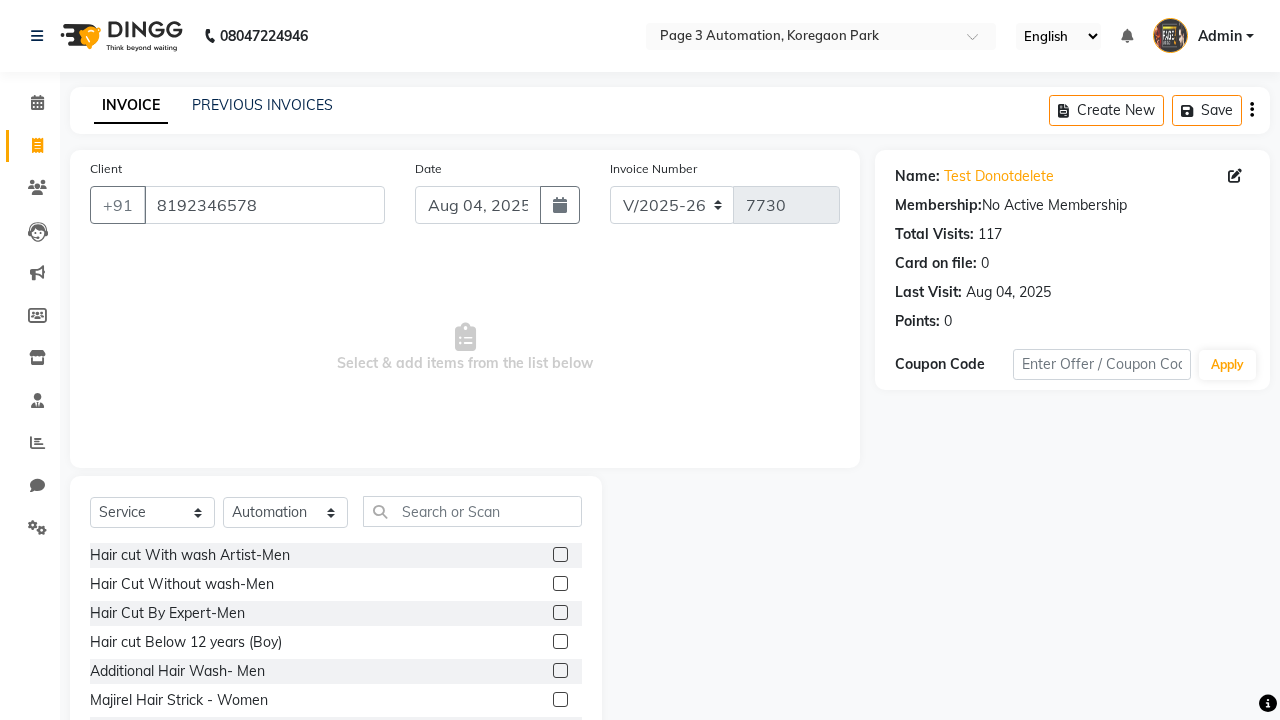 click 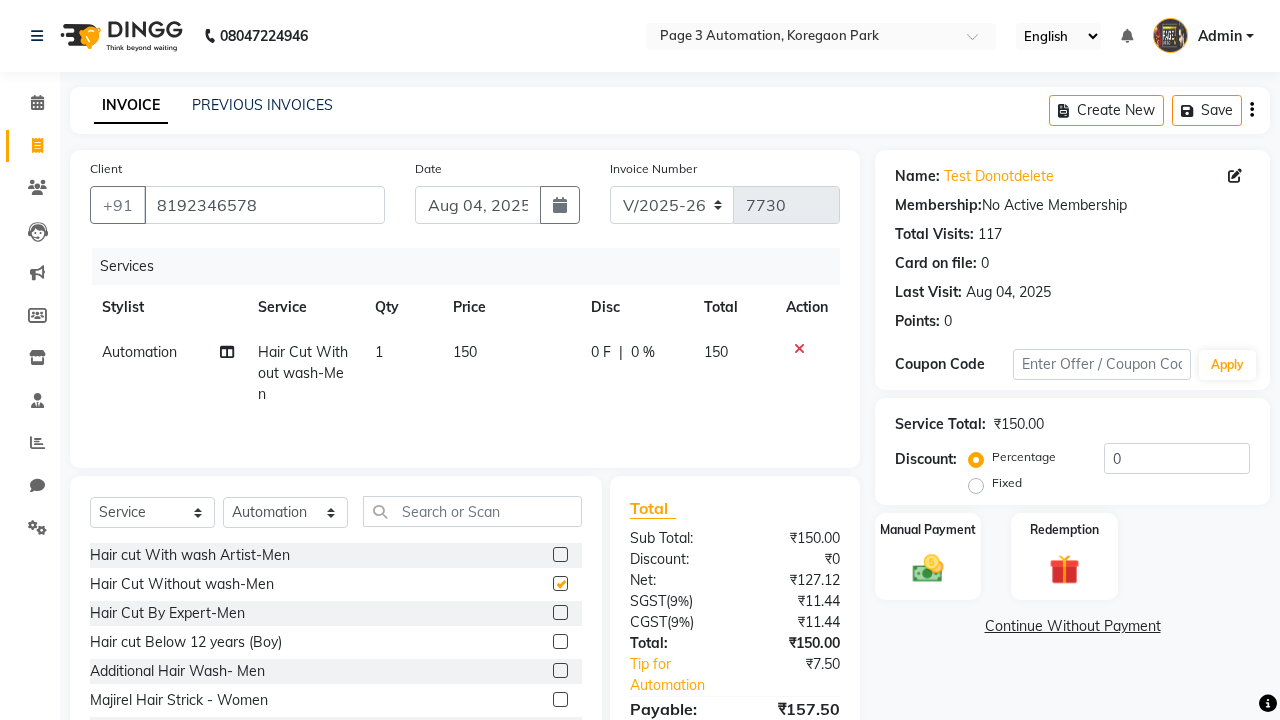 checkbox on "false" 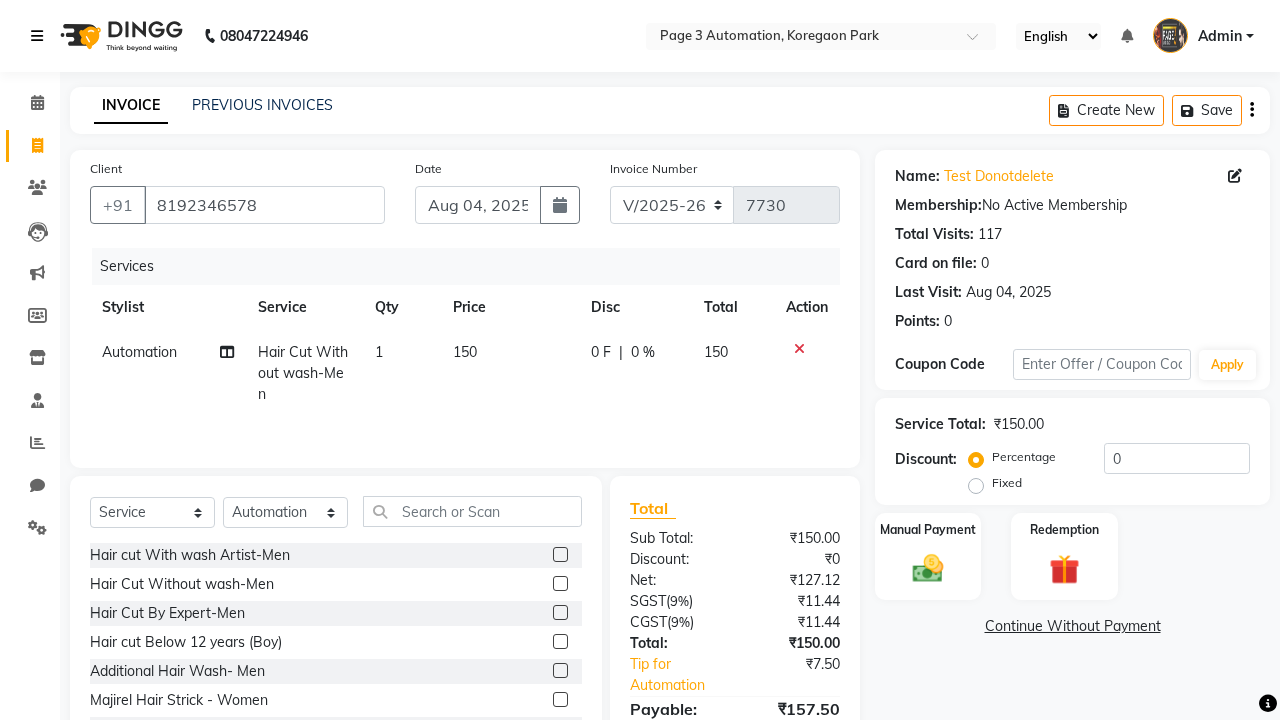 click at bounding box center [37, 36] 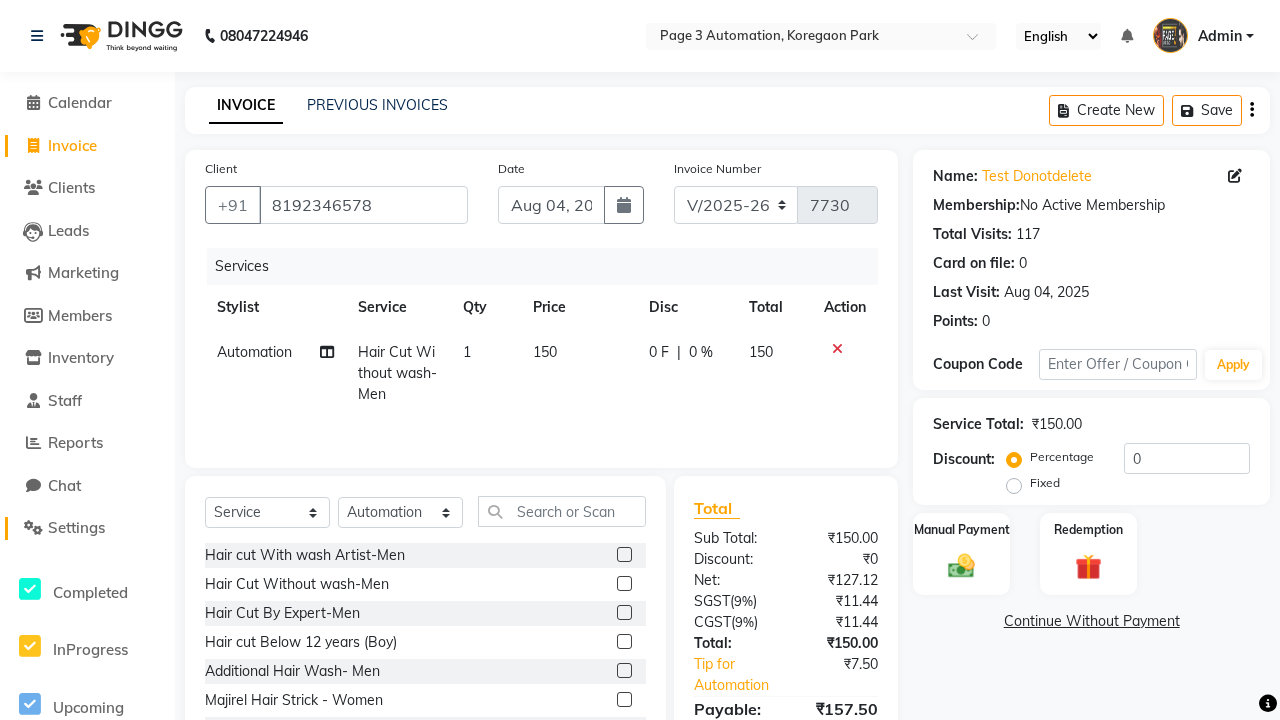 click on "Settings" 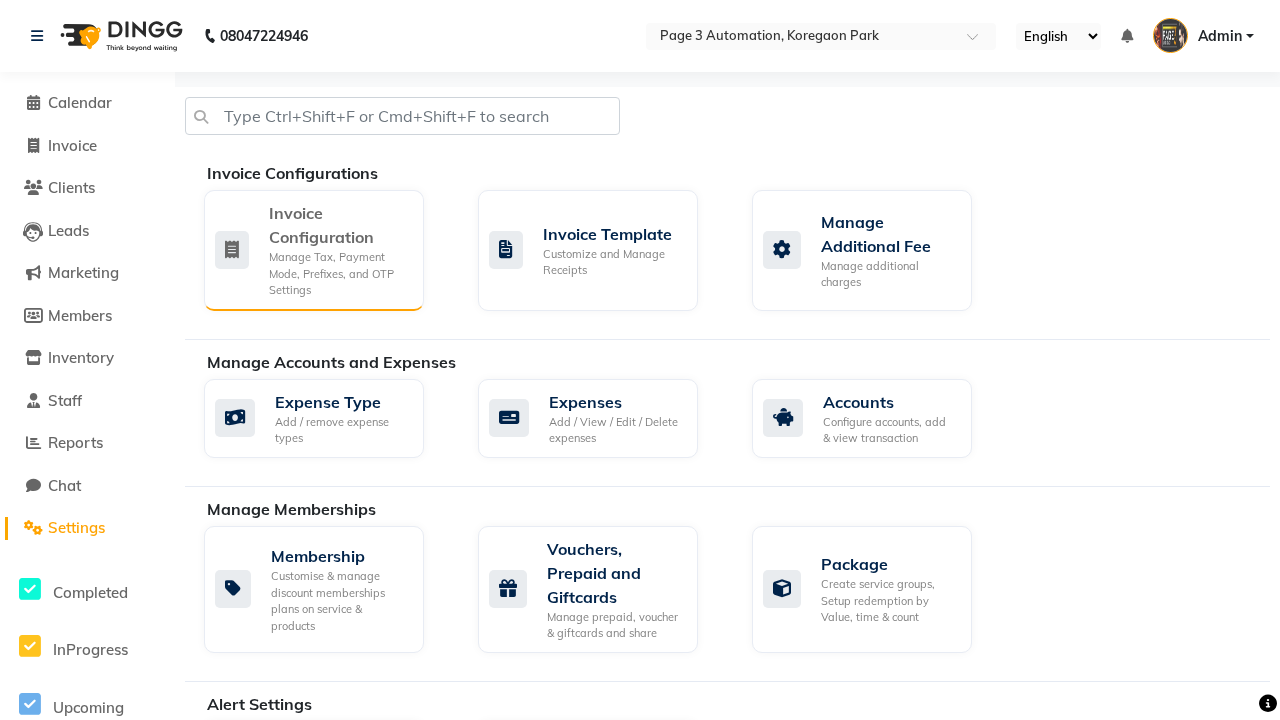 click on "Manage Tax, Payment Mode, Prefixes, and OTP Settings" 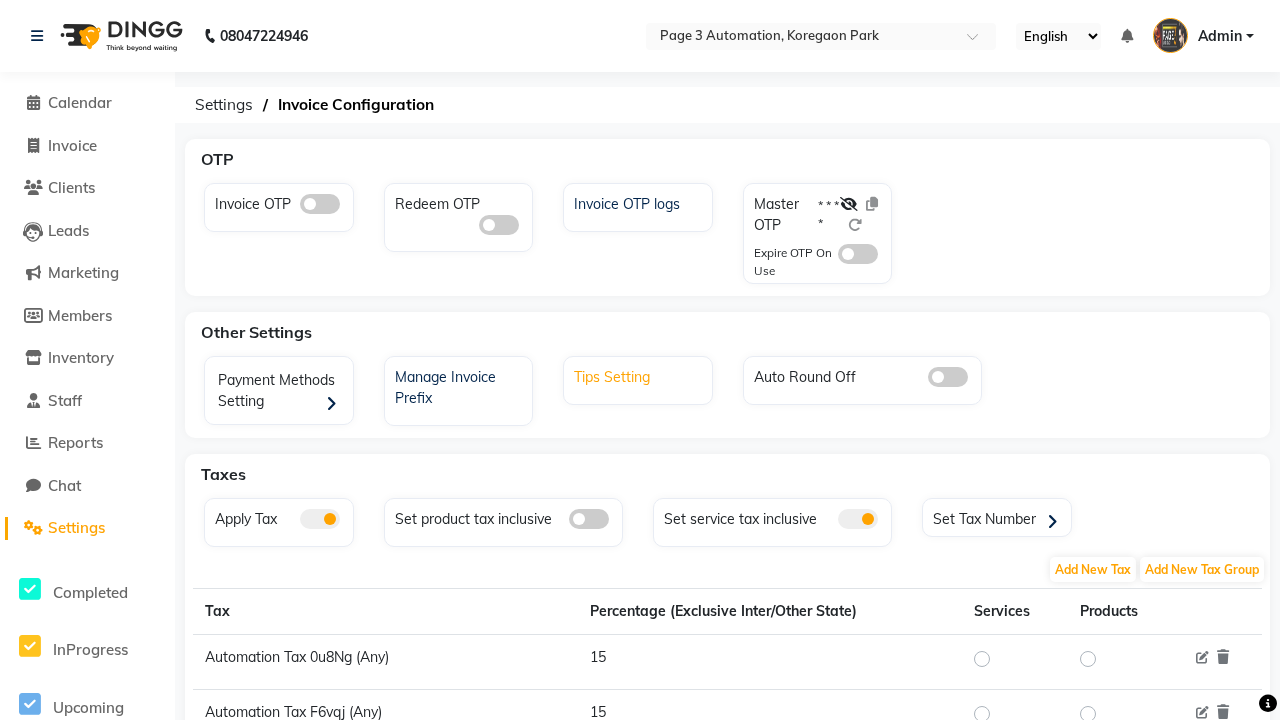 click on "Tips Setting" 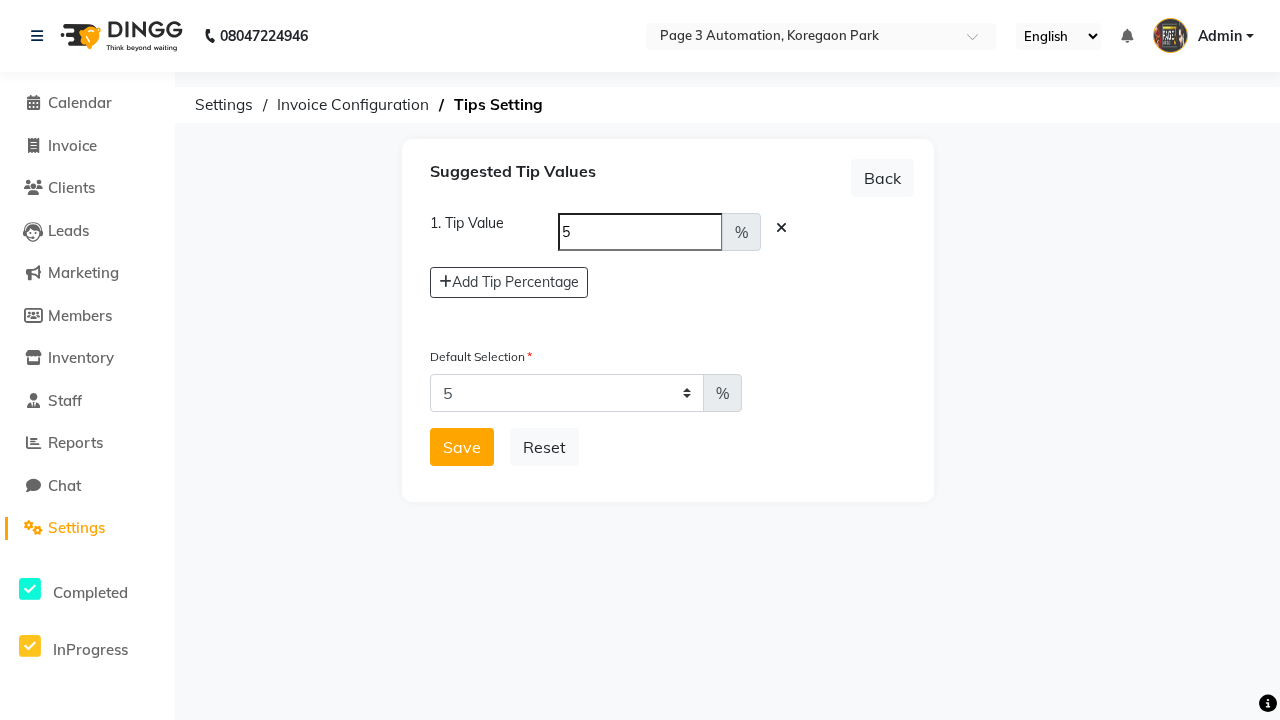 select on "0" 